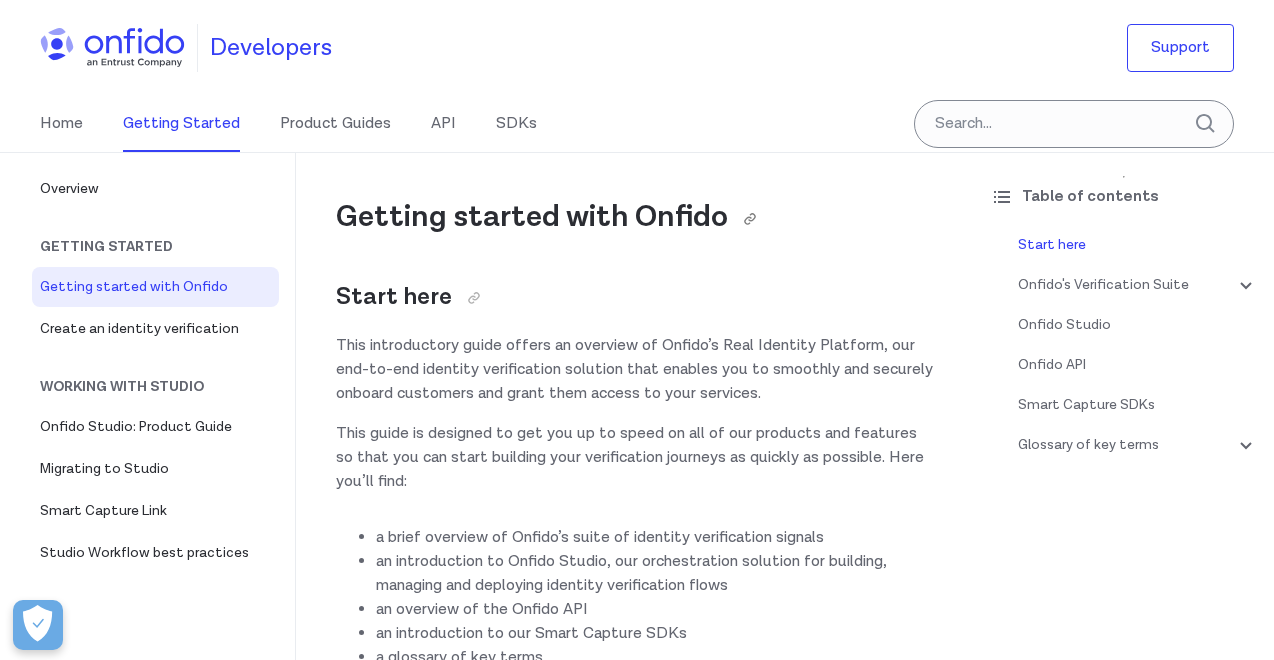 scroll, scrollTop: 0, scrollLeft: 0, axis: both 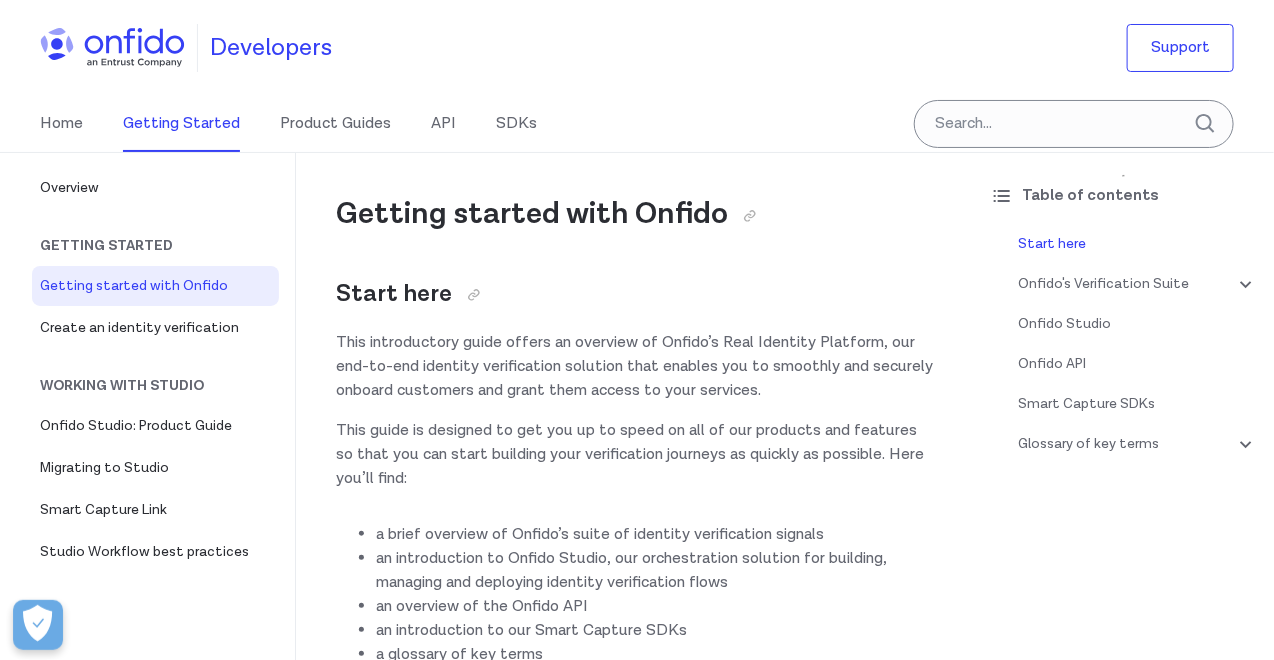 click on "Home Getting Started Product Guides API SDKs" at bounding box center [308, 124] 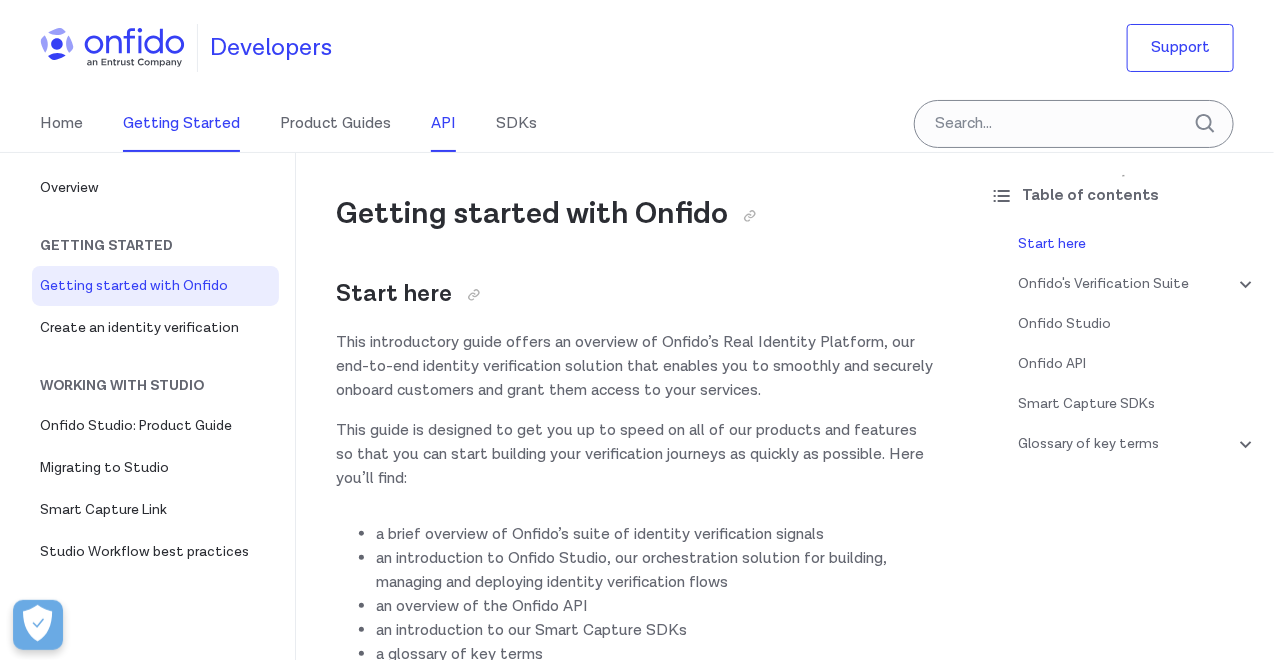 click on "API" at bounding box center (443, 124) 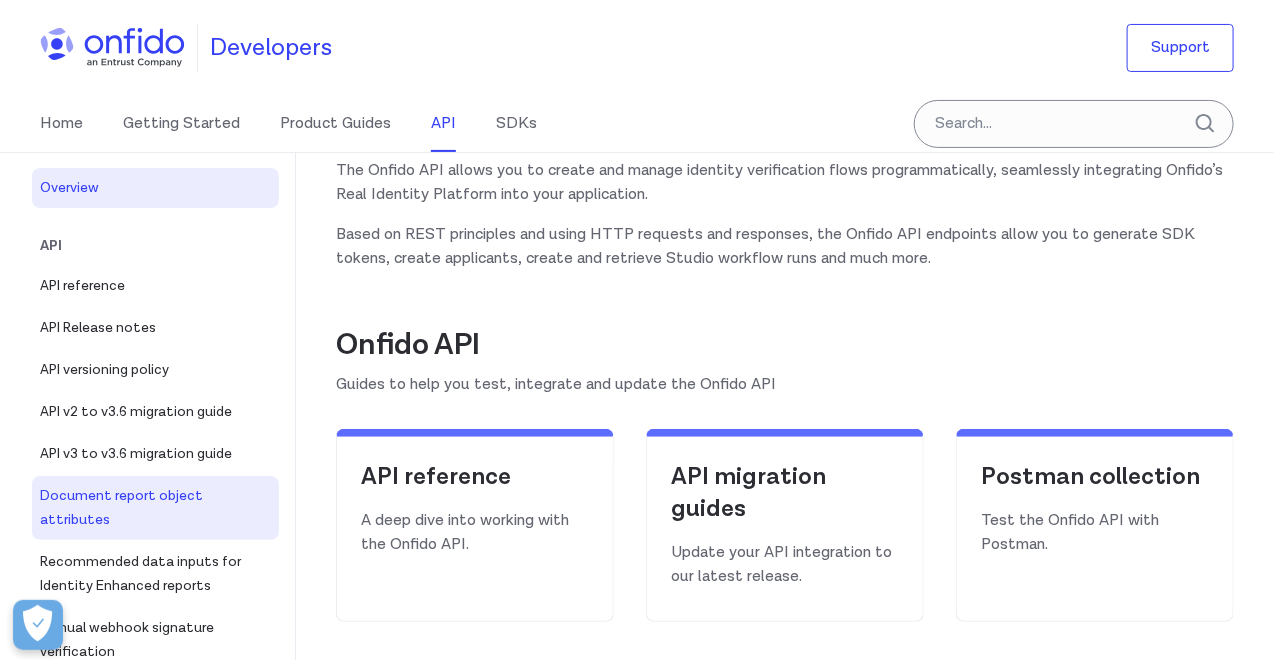 scroll, scrollTop: 80, scrollLeft: 0, axis: vertical 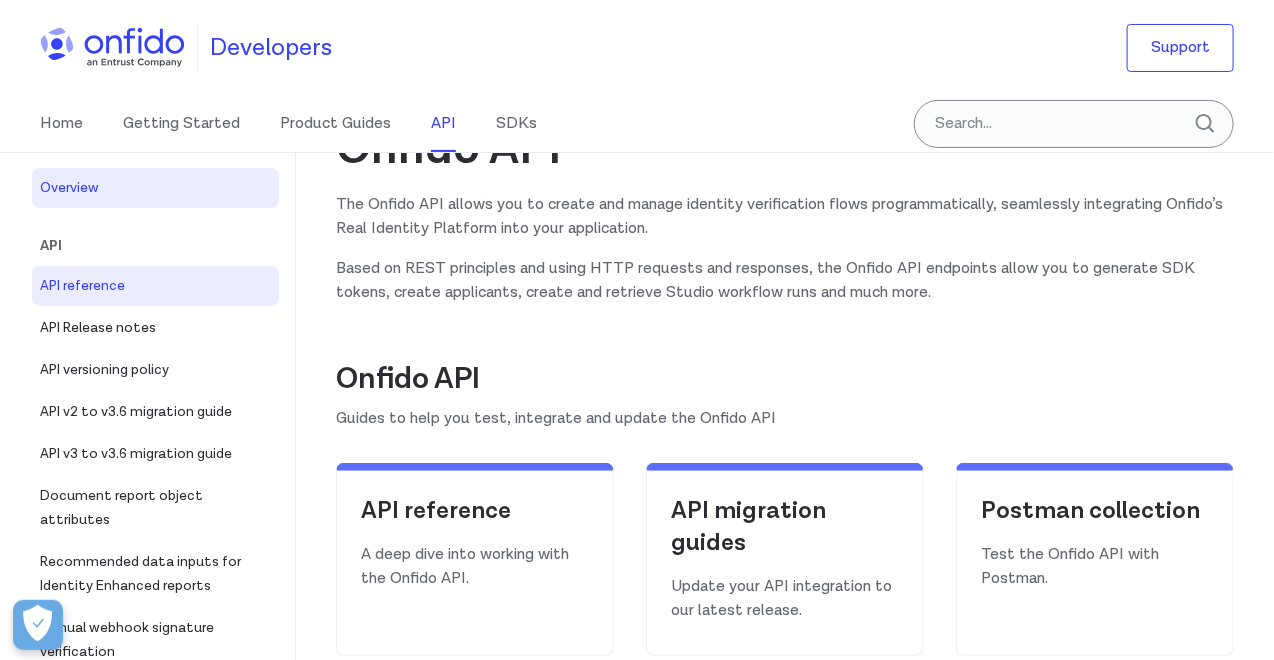 click on "API reference" at bounding box center (155, 286) 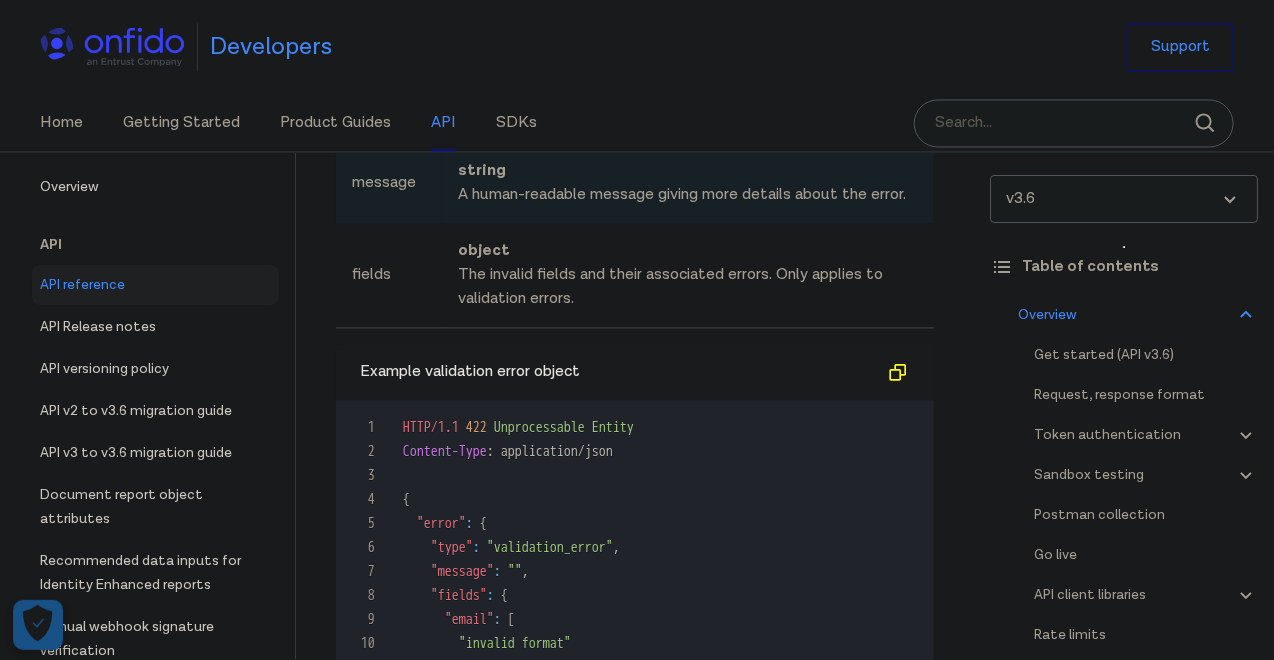 scroll, scrollTop: 18863, scrollLeft: 0, axis: vertical 